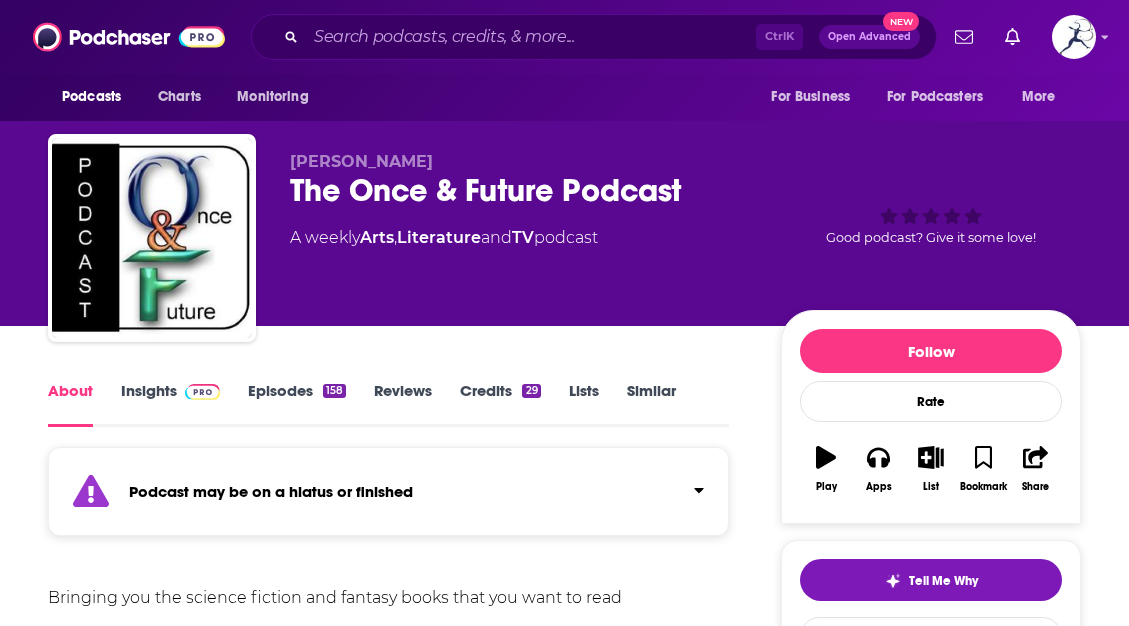 scroll, scrollTop: 0, scrollLeft: 0, axis: both 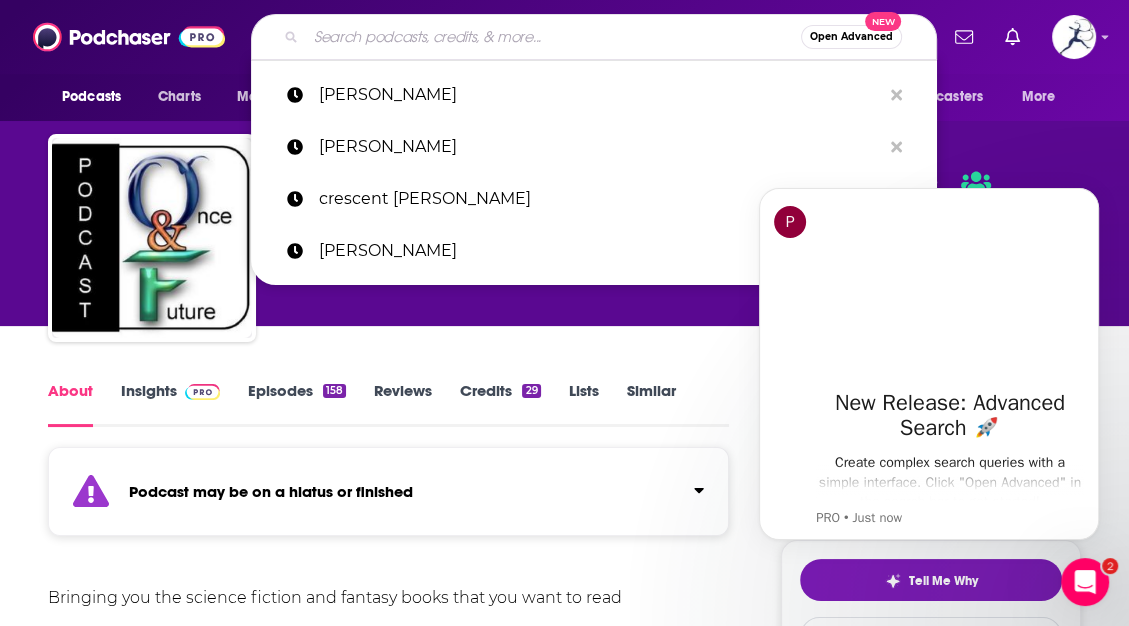 click at bounding box center [553, 37] 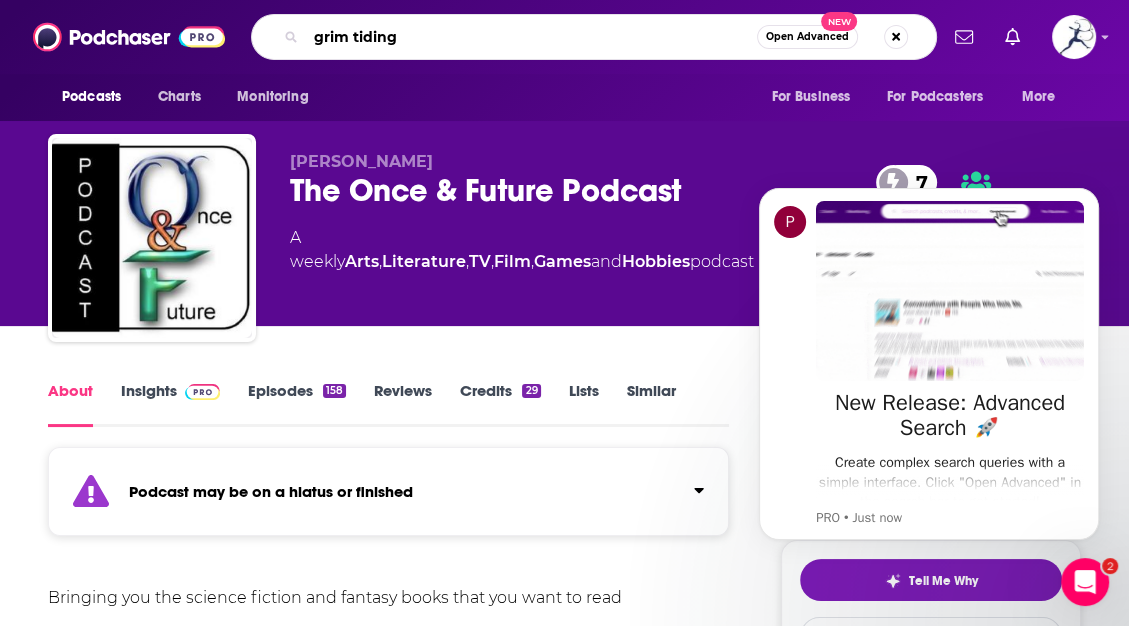 type on "grim tidingd" 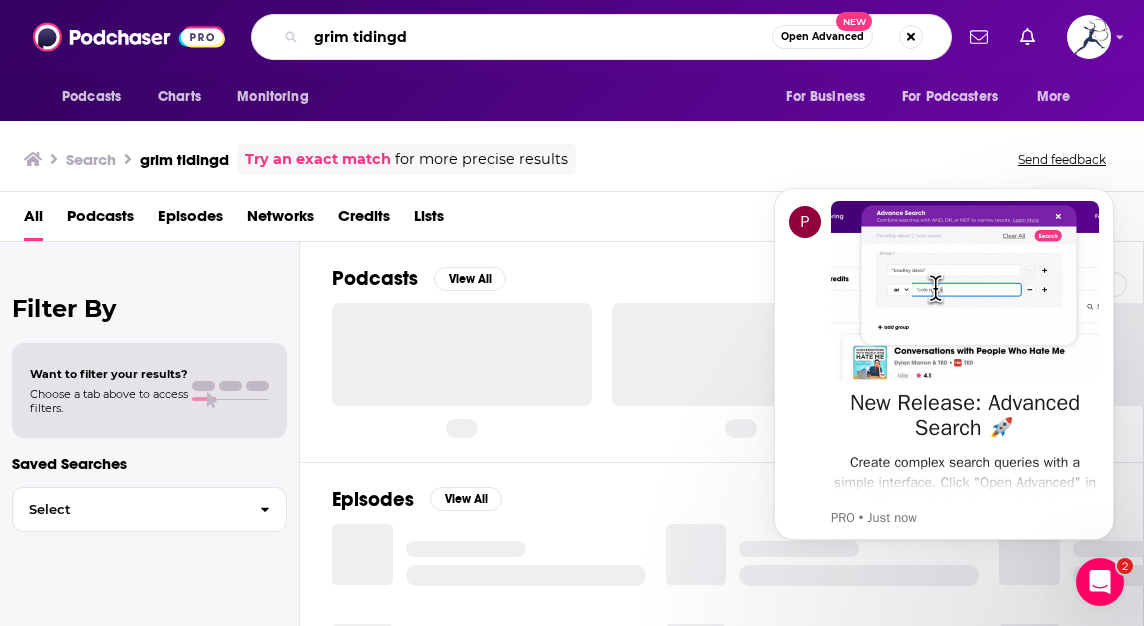 click on "grim tidingd" at bounding box center (539, 37) 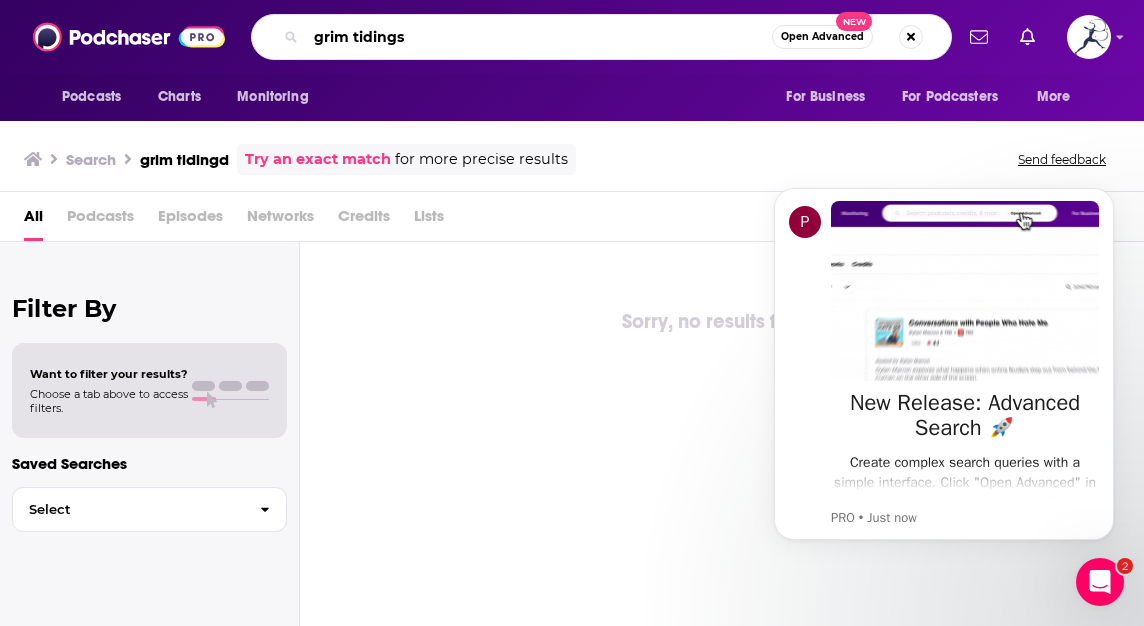 type on "grim tidings" 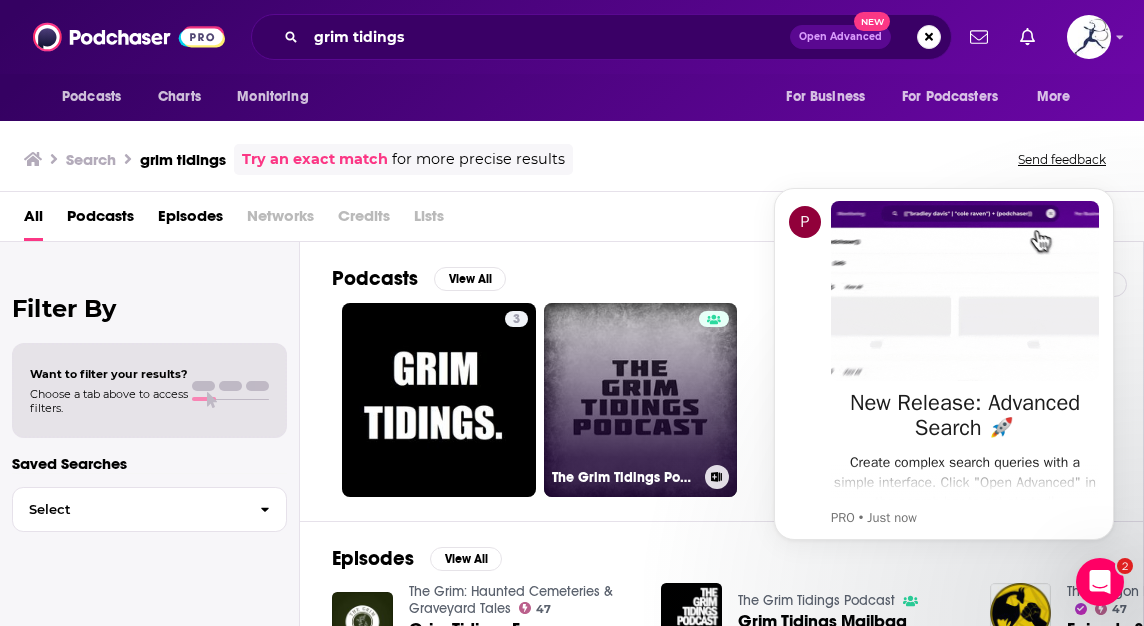 click on "The Grim Tidings Podcast" at bounding box center [641, 400] 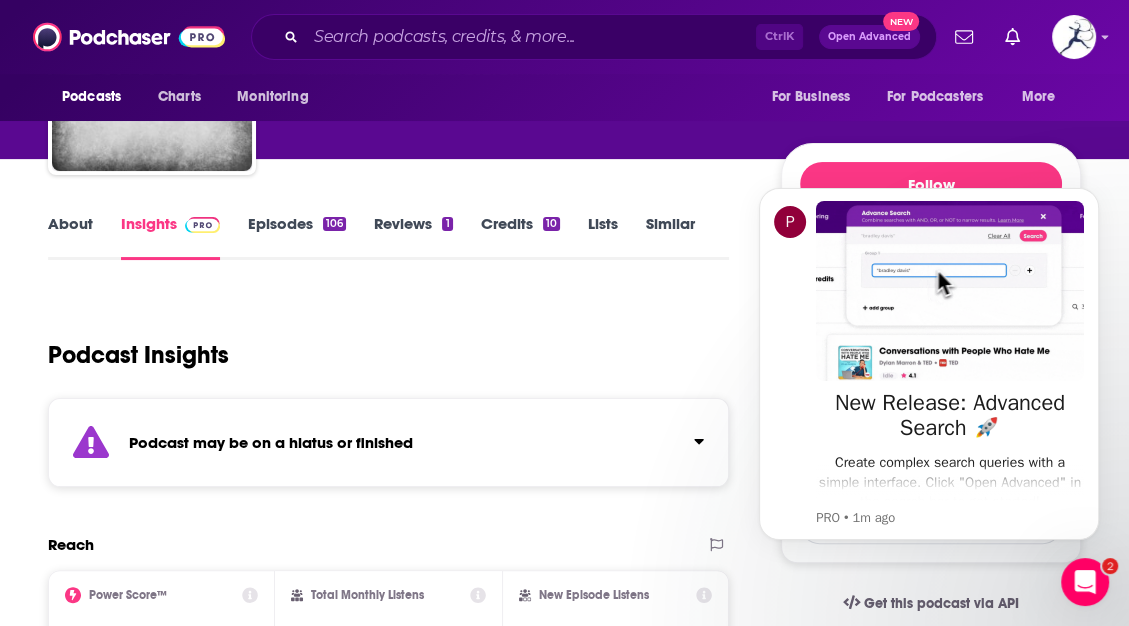 scroll, scrollTop: 164, scrollLeft: 0, axis: vertical 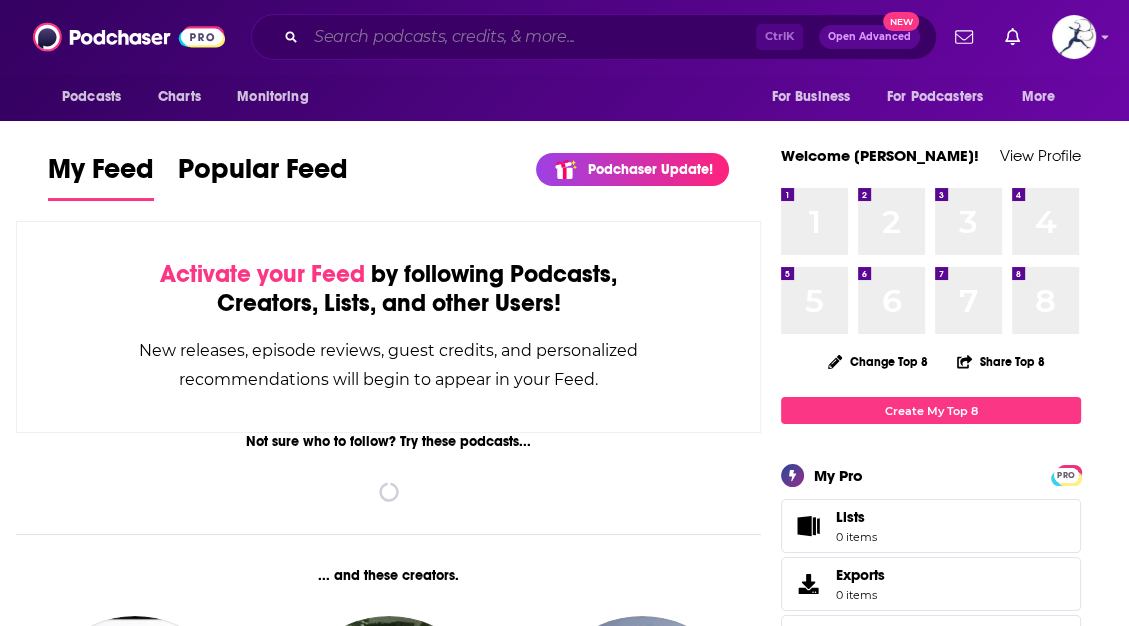 click at bounding box center (531, 37) 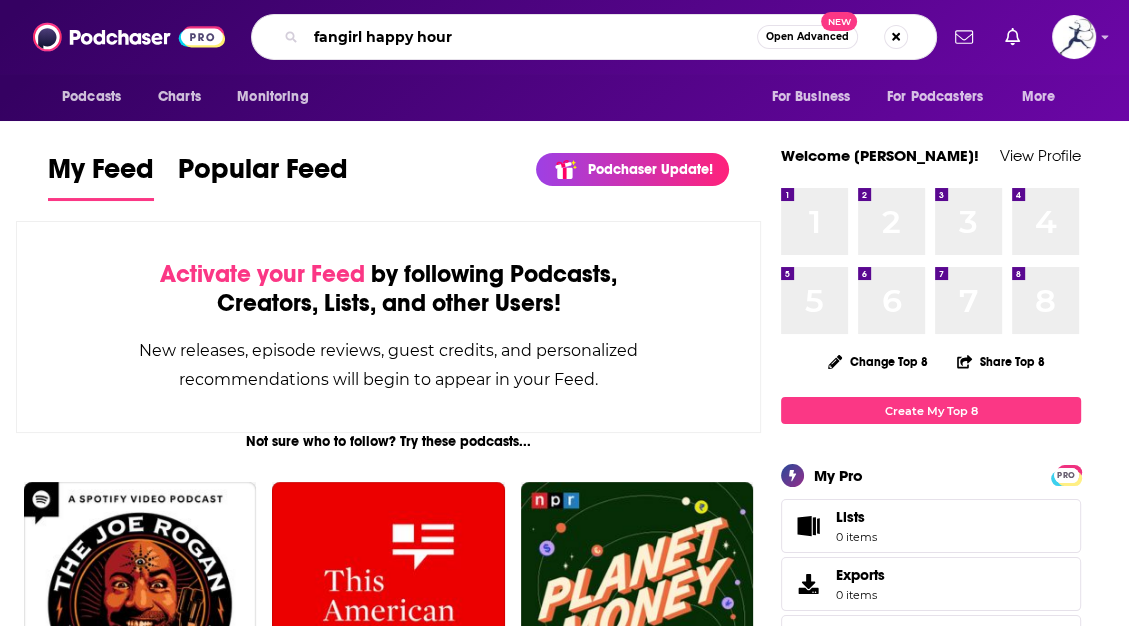 type on "fangirl happy hour" 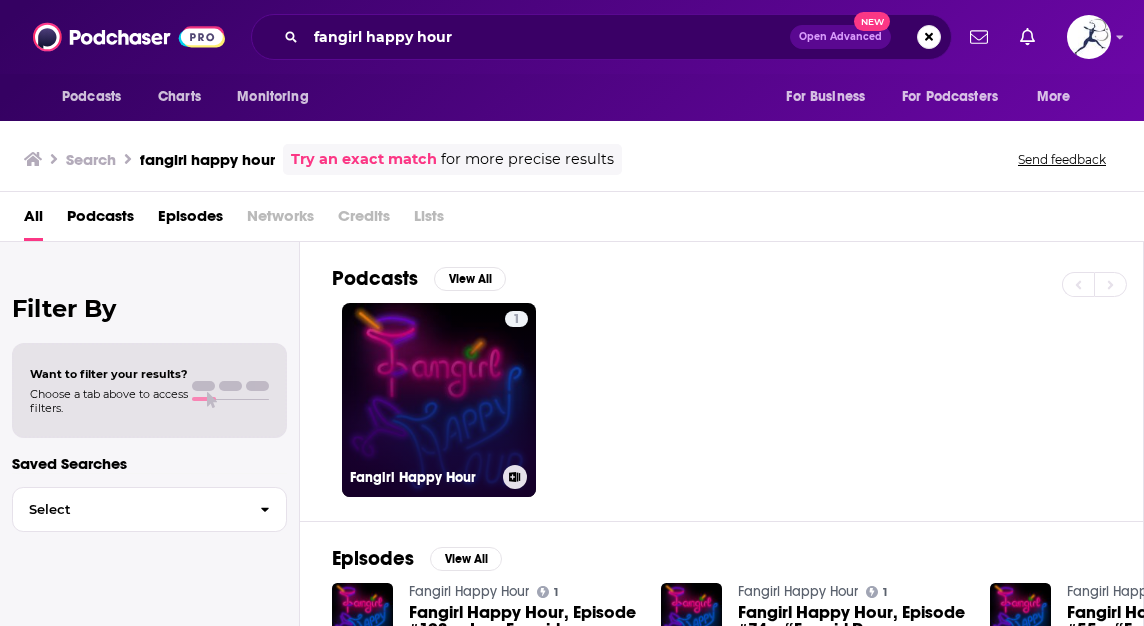 click on "1 Fangirl Happy Hour" at bounding box center (439, 400) 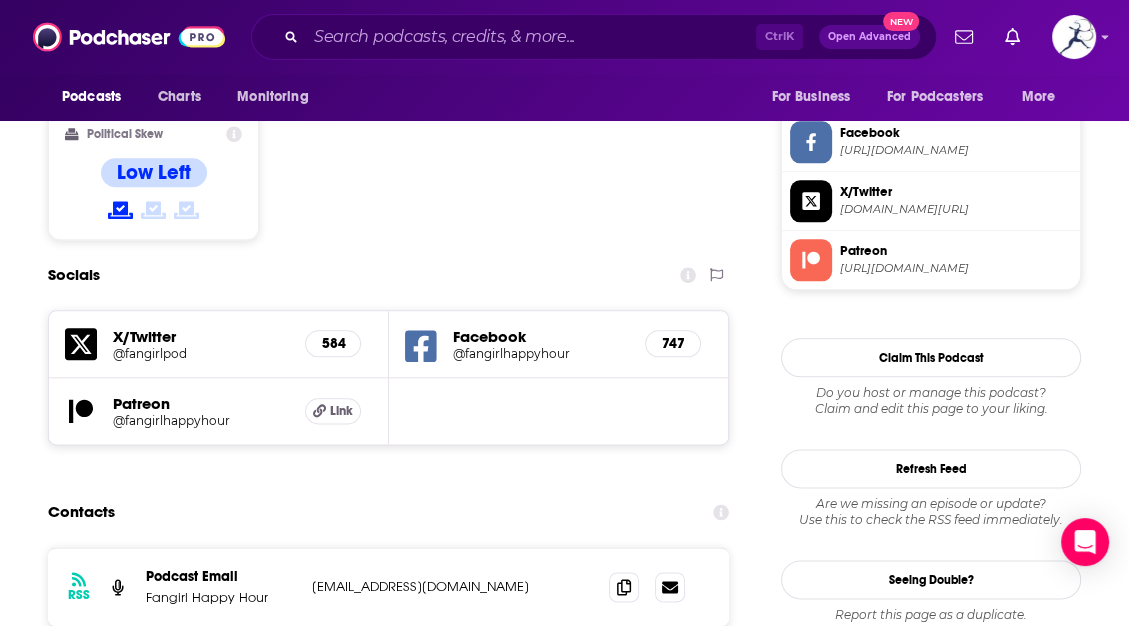 scroll, scrollTop: 1704, scrollLeft: 0, axis: vertical 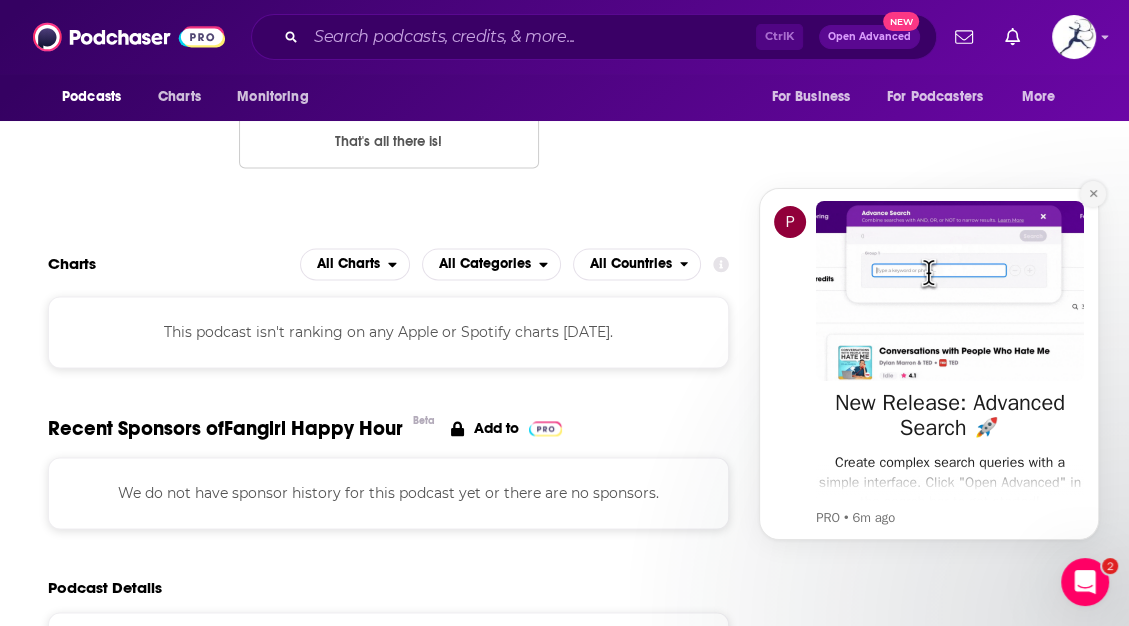 click at bounding box center (1093, 194) 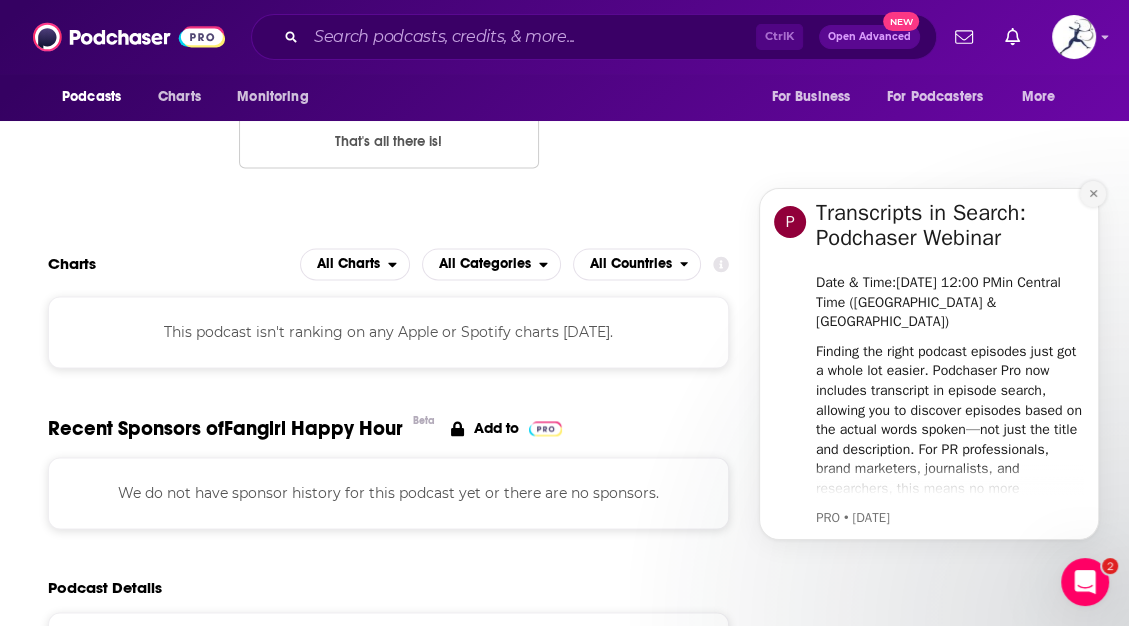 click at bounding box center [1093, 194] 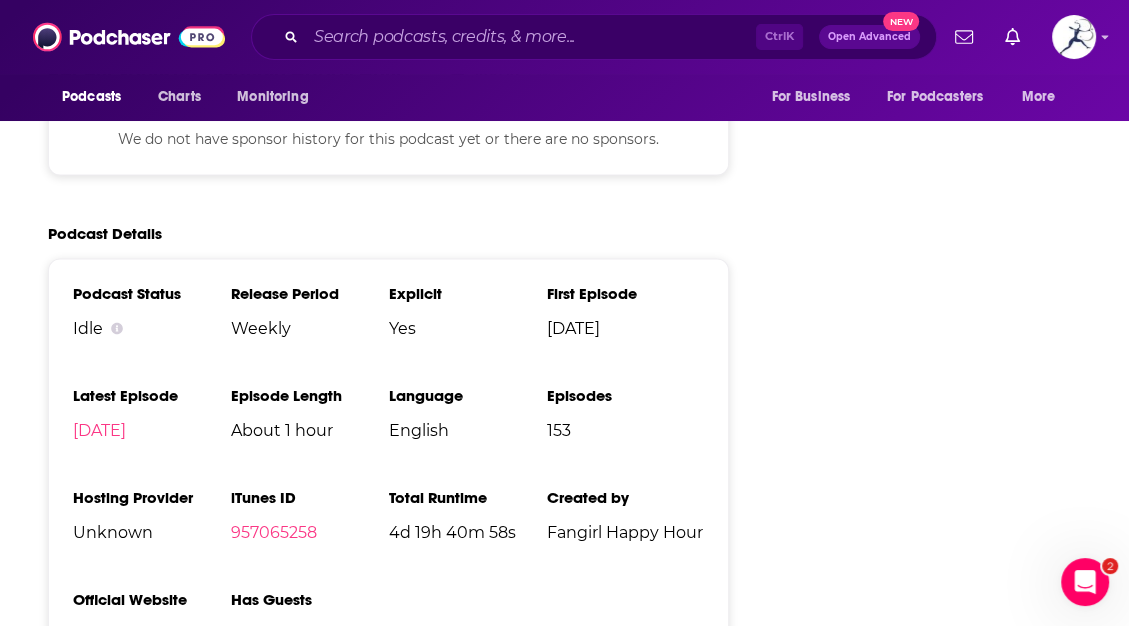 scroll, scrollTop: 2608, scrollLeft: 0, axis: vertical 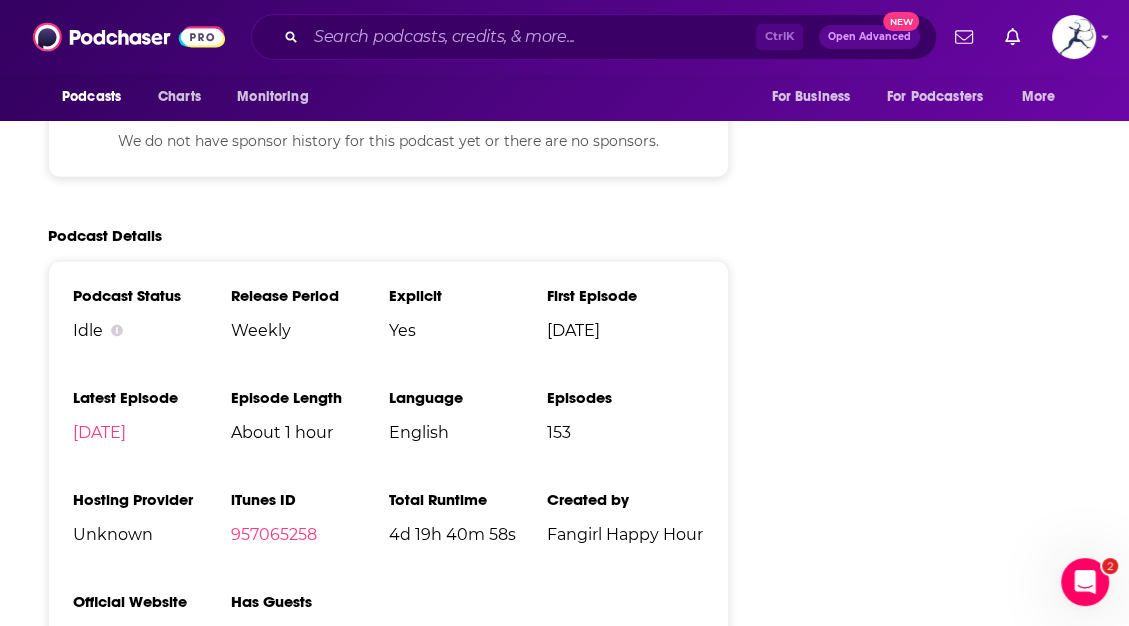 click on "fangirlhappyhour.com" at bounding box center [142, 635] 